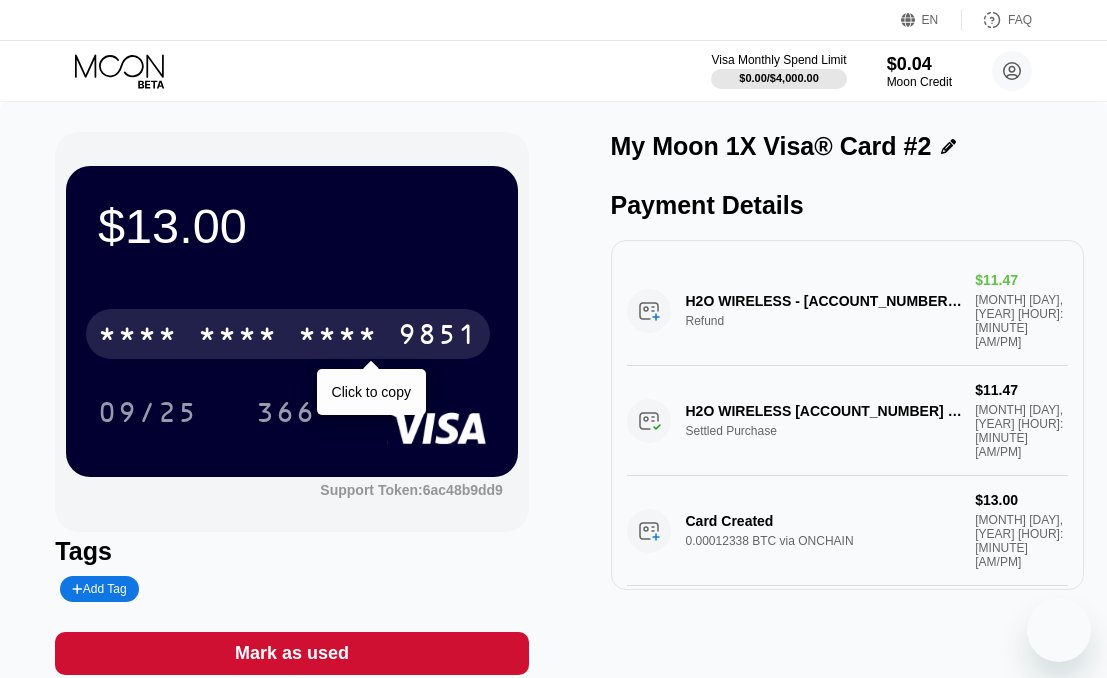 scroll, scrollTop: 0, scrollLeft: 0, axis: both 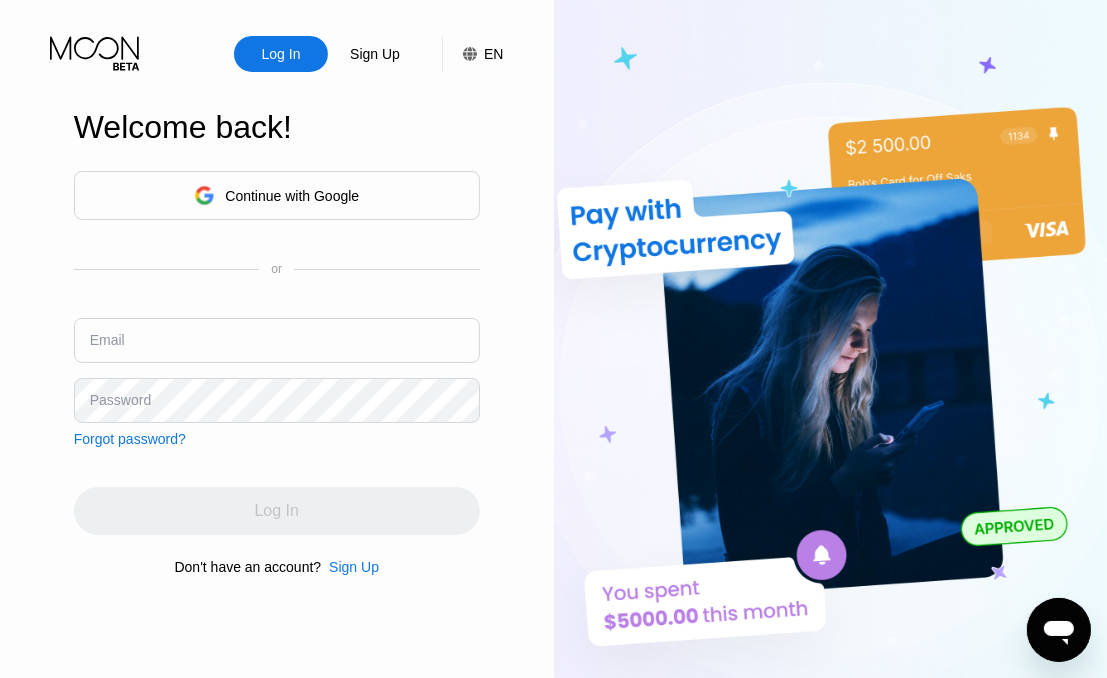 click at bounding box center [277, 340] 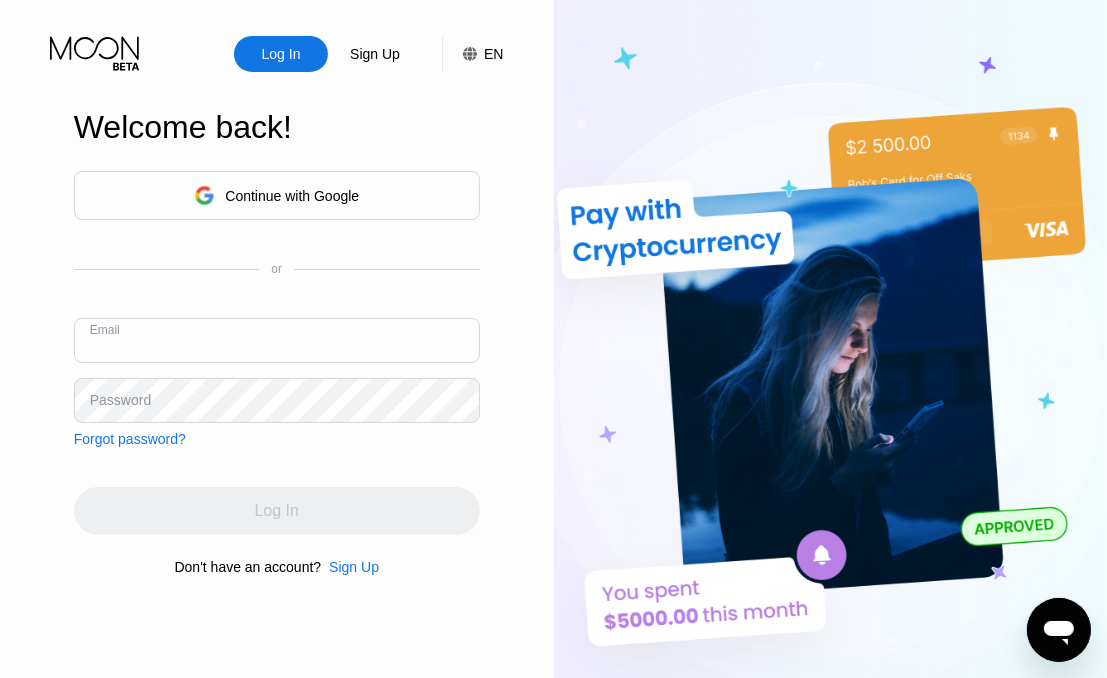 click at bounding box center [277, 340] 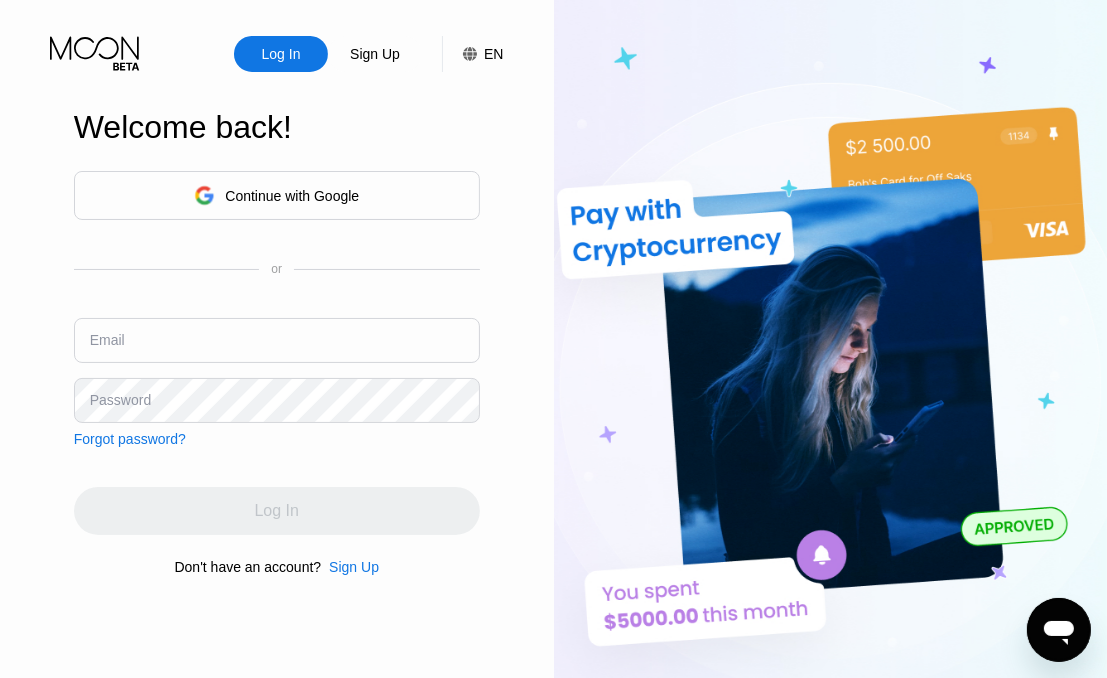 click at bounding box center [277, 340] 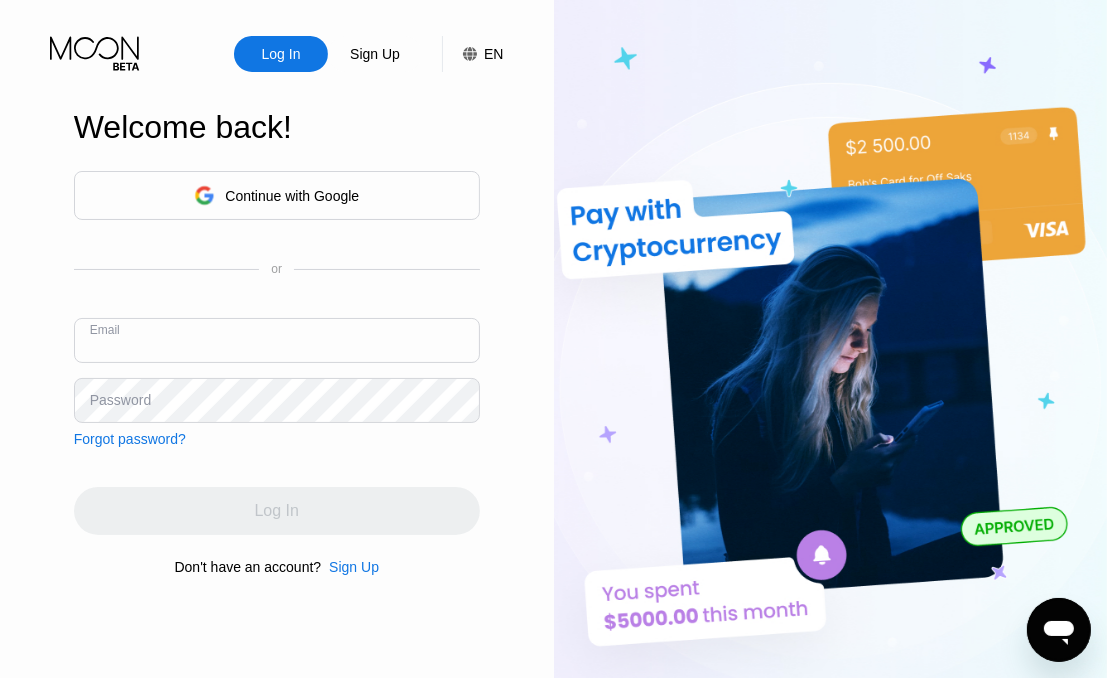 click at bounding box center [277, 340] 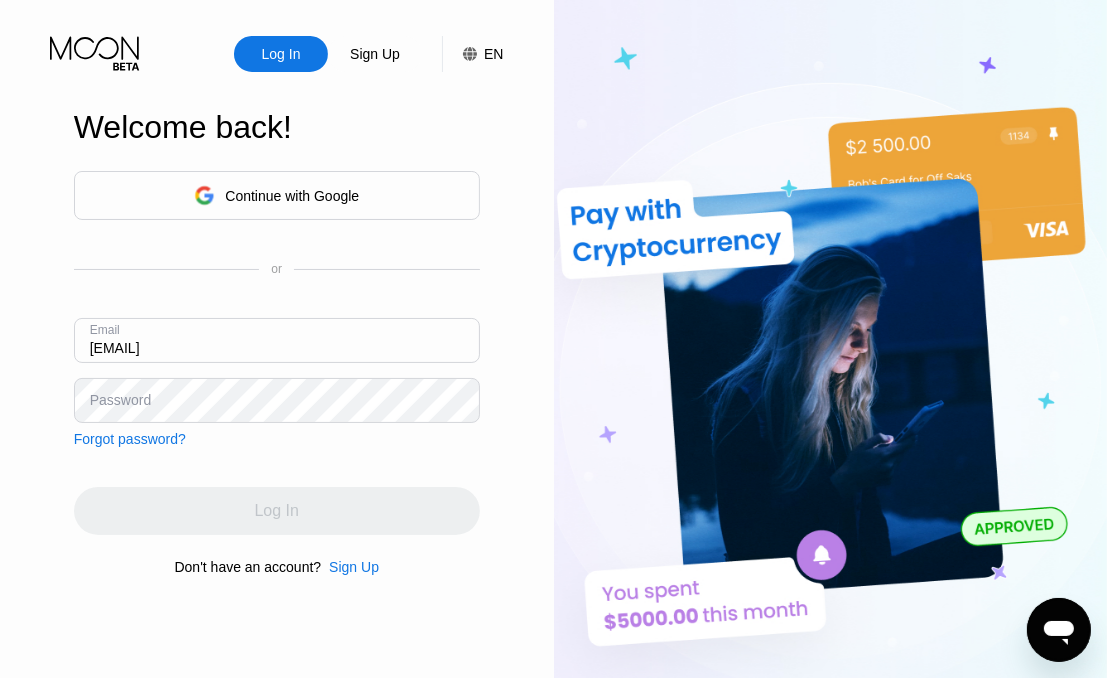type on "[EMAIL]" 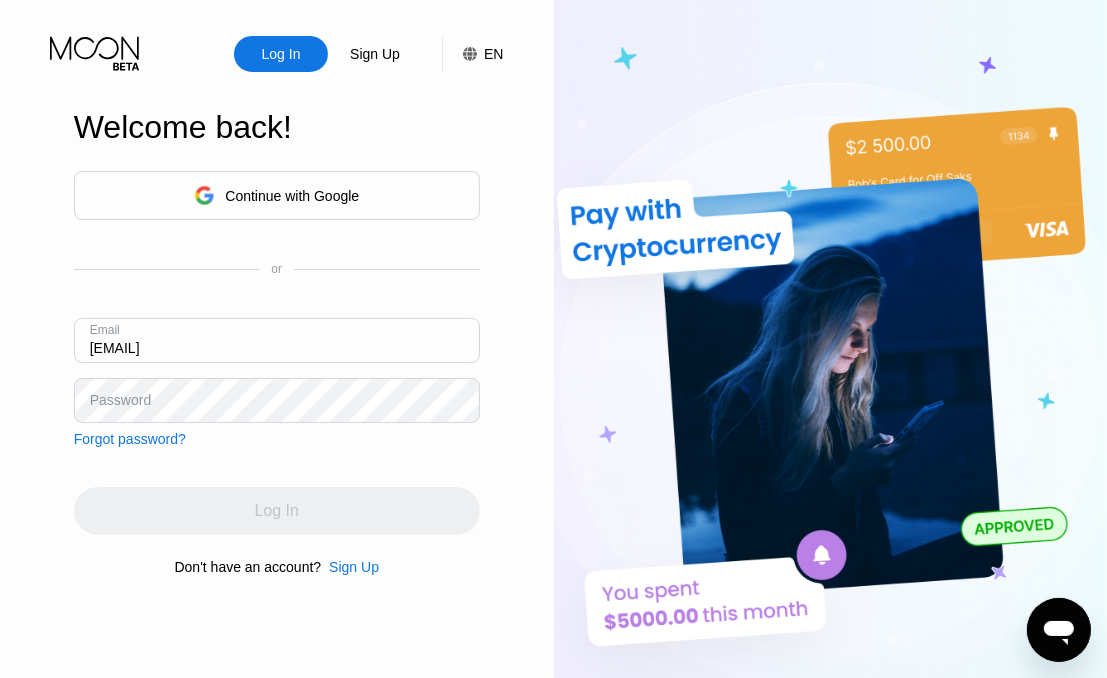 click on "Password" at bounding box center (120, 400) 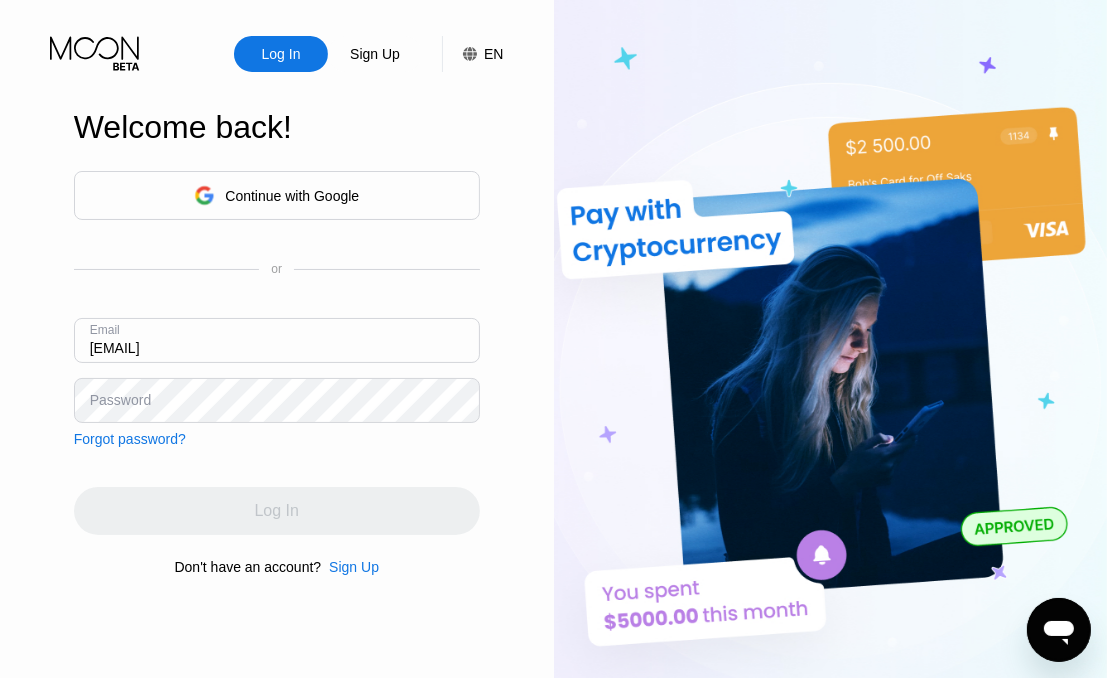click on "Password" at bounding box center (120, 400) 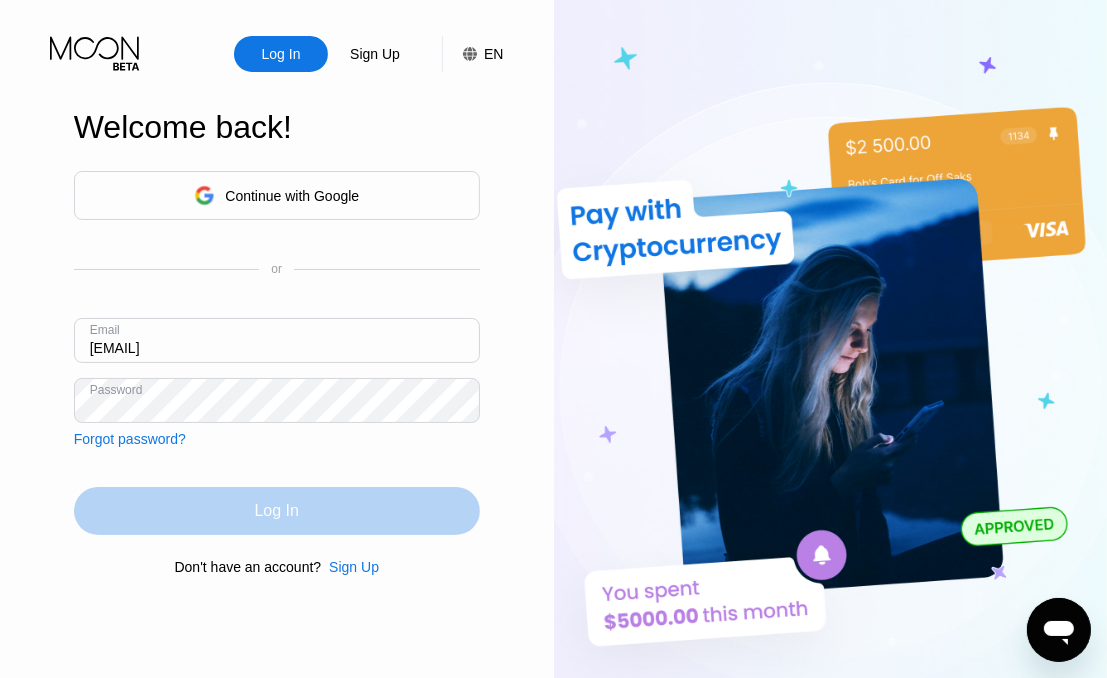click on "Log In" at bounding box center (277, 511) 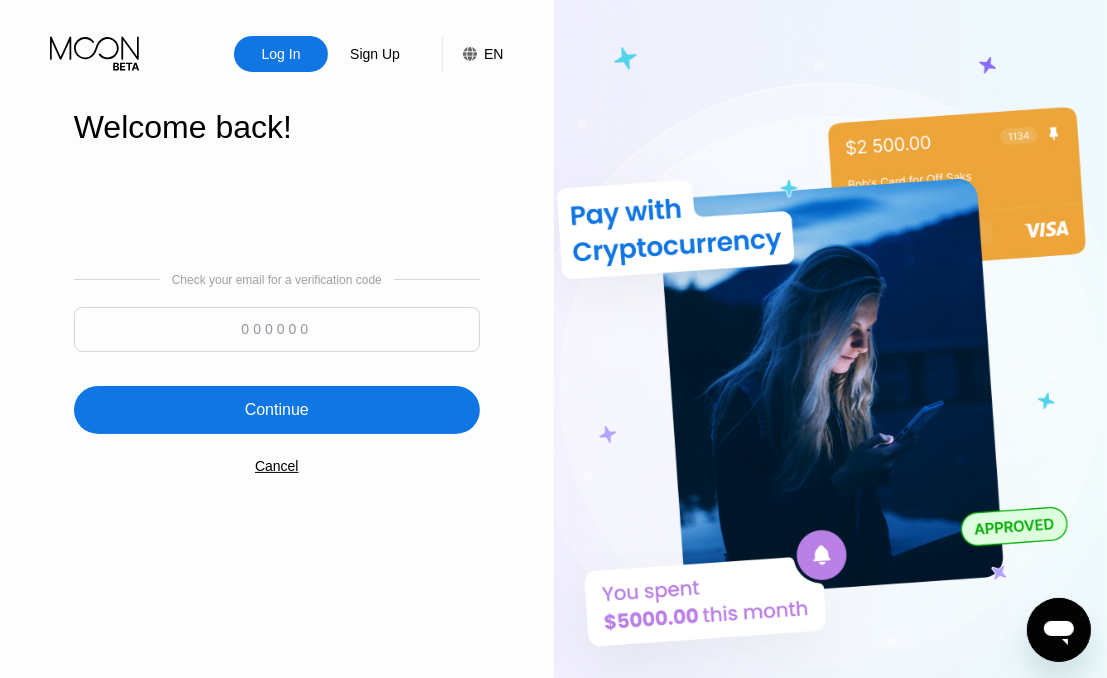 click at bounding box center [277, 329] 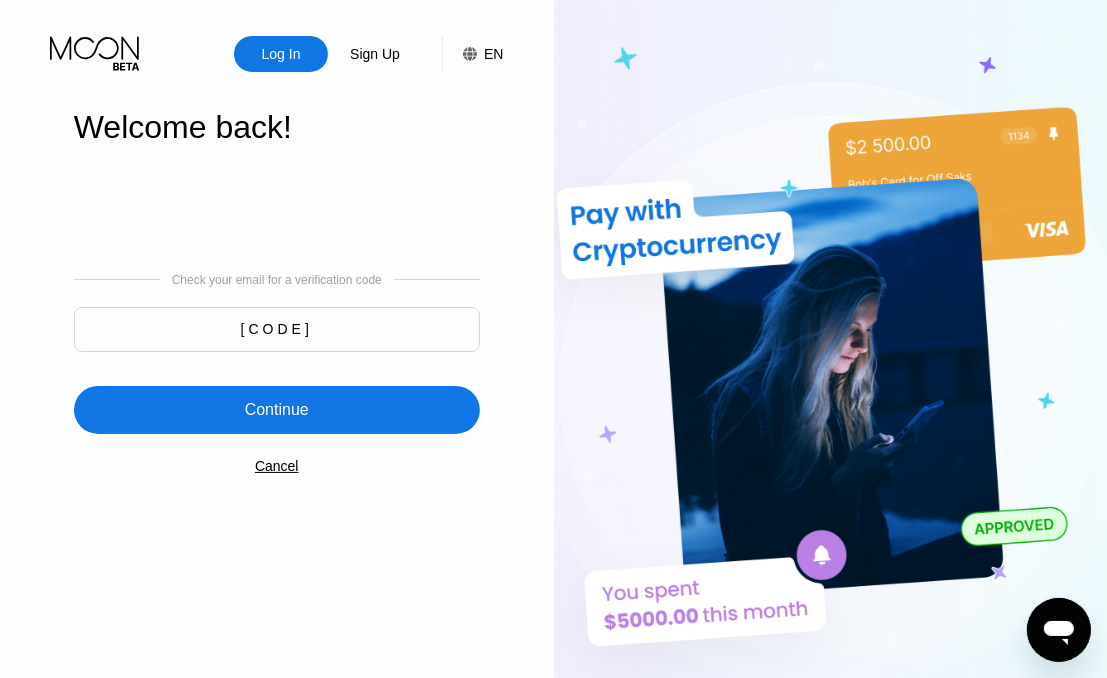 type on "[CODE]" 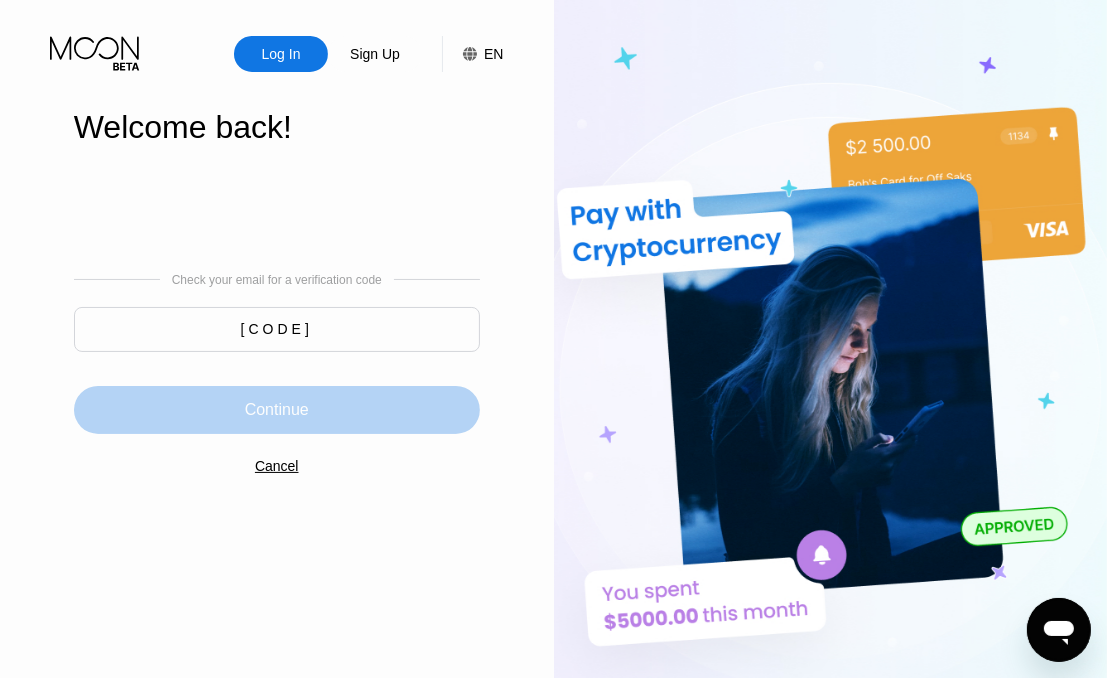 click on "Continue" at bounding box center (277, 410) 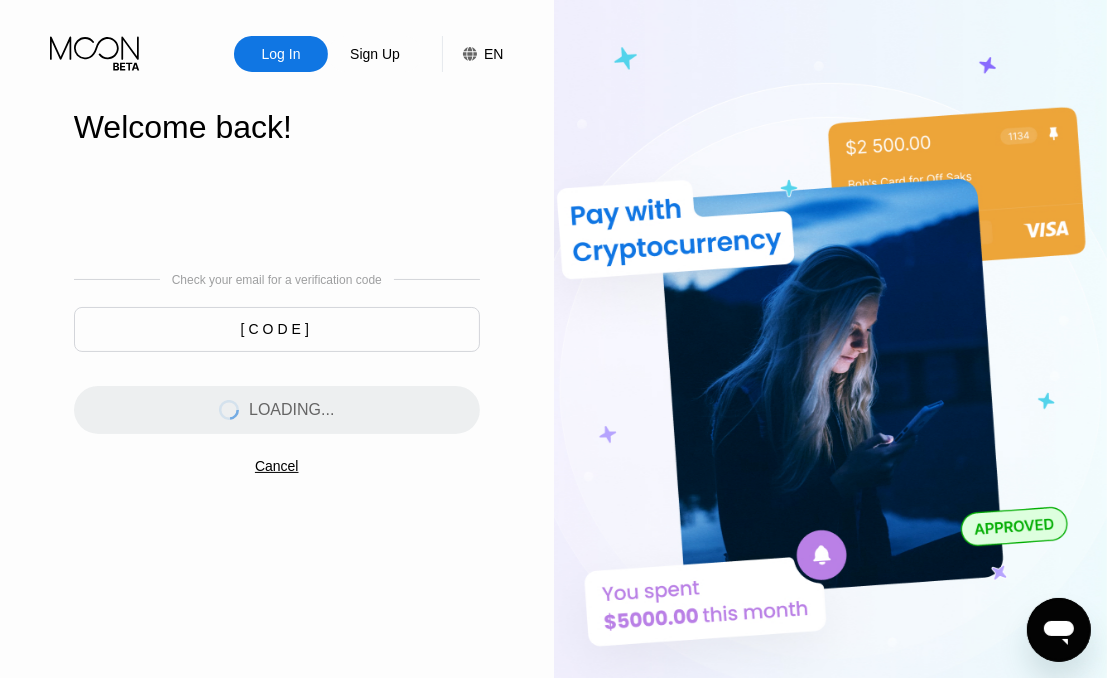 click on "Log In Sign Up EN Language Select an item Save Welcome back! Check your email for a verification code [CODE] [NUMBER] LOADING... Cancel" at bounding box center [277, 373] 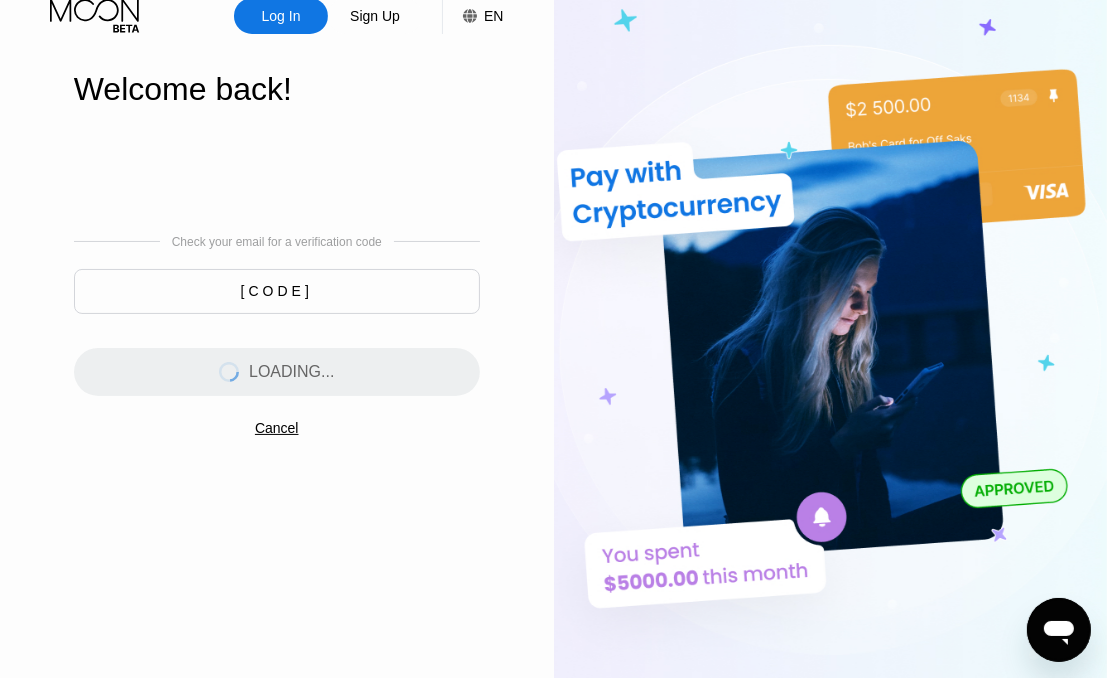 scroll, scrollTop: 0, scrollLeft: 0, axis: both 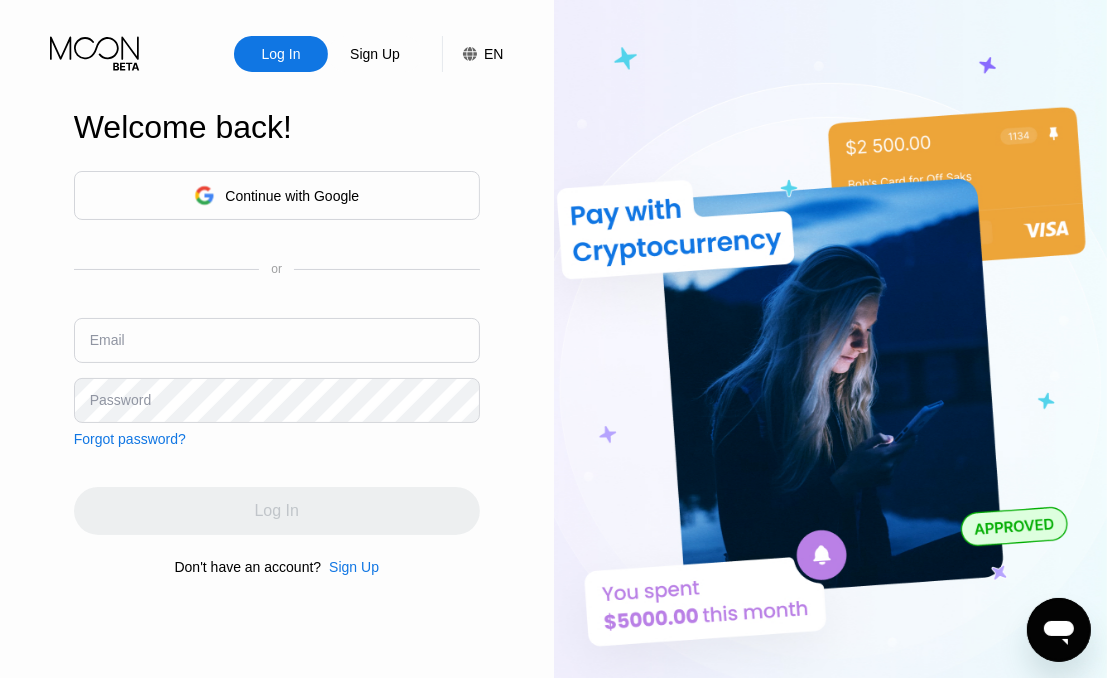 click at bounding box center (277, 340) 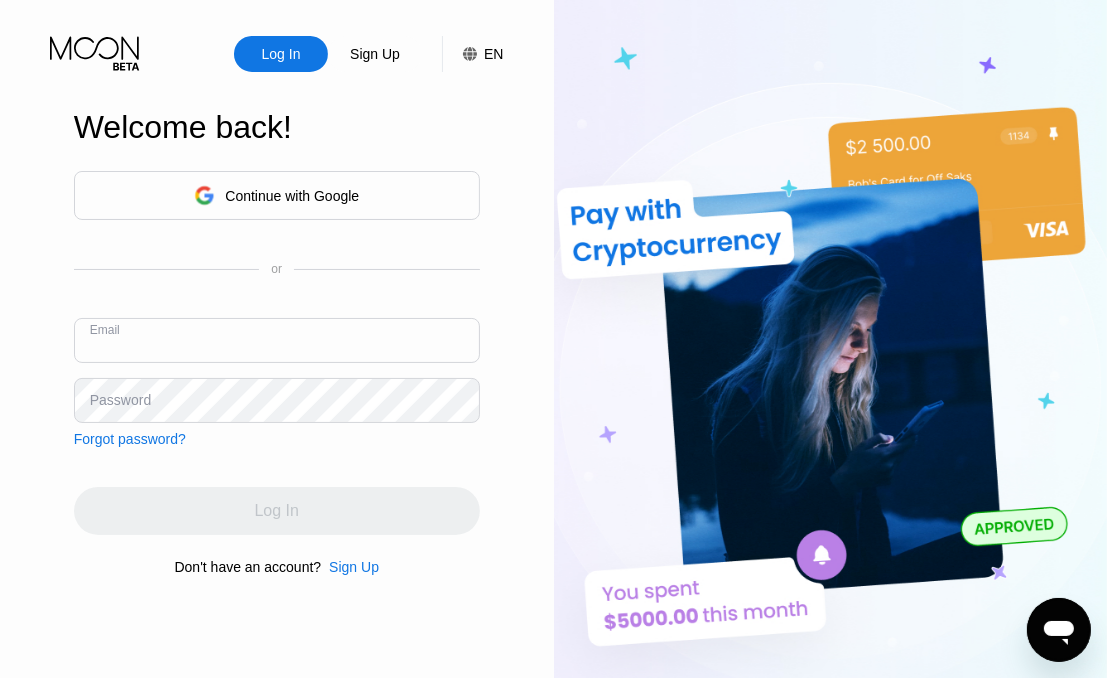 click at bounding box center [277, 340] 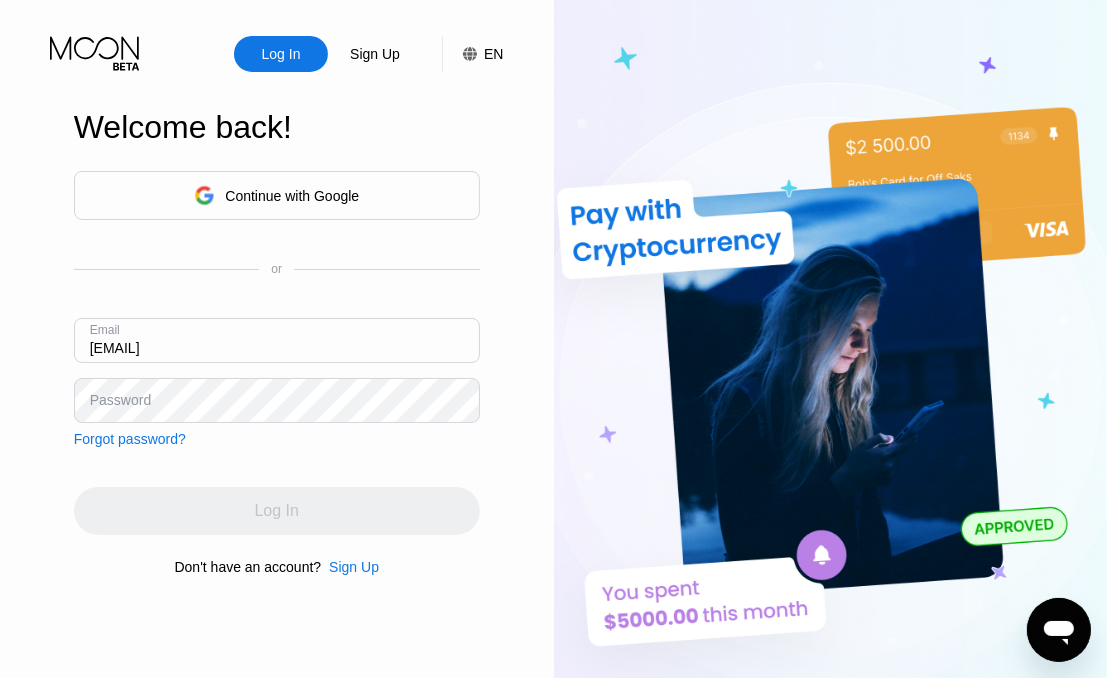 type on "[EMAIL]" 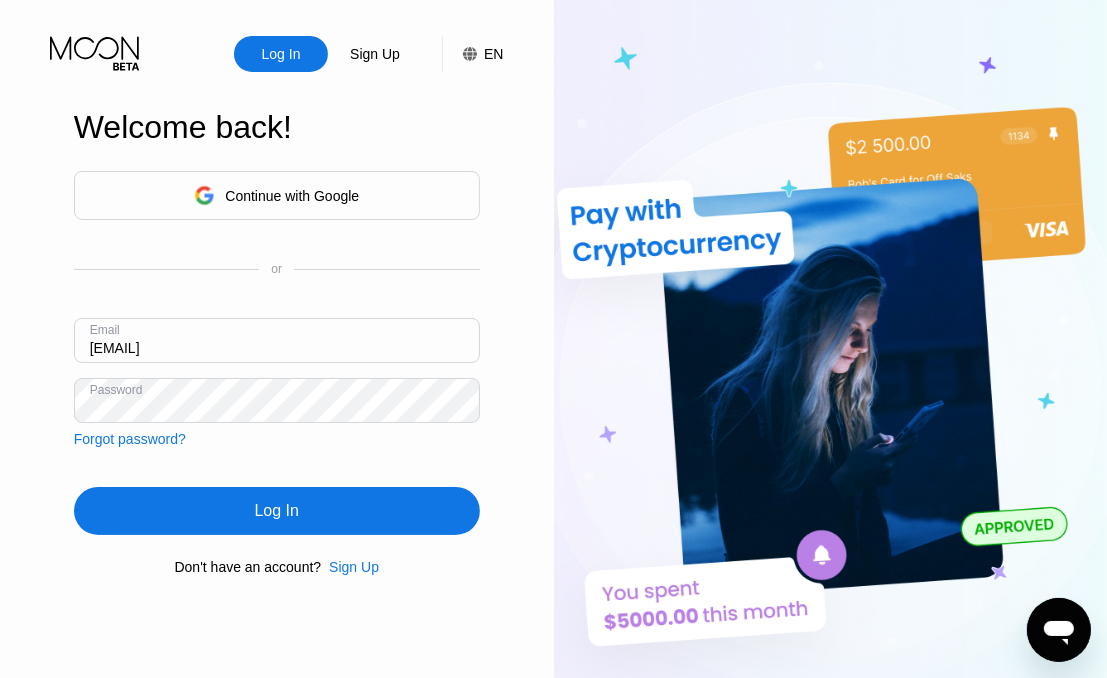click on "Log In" at bounding box center [277, 511] 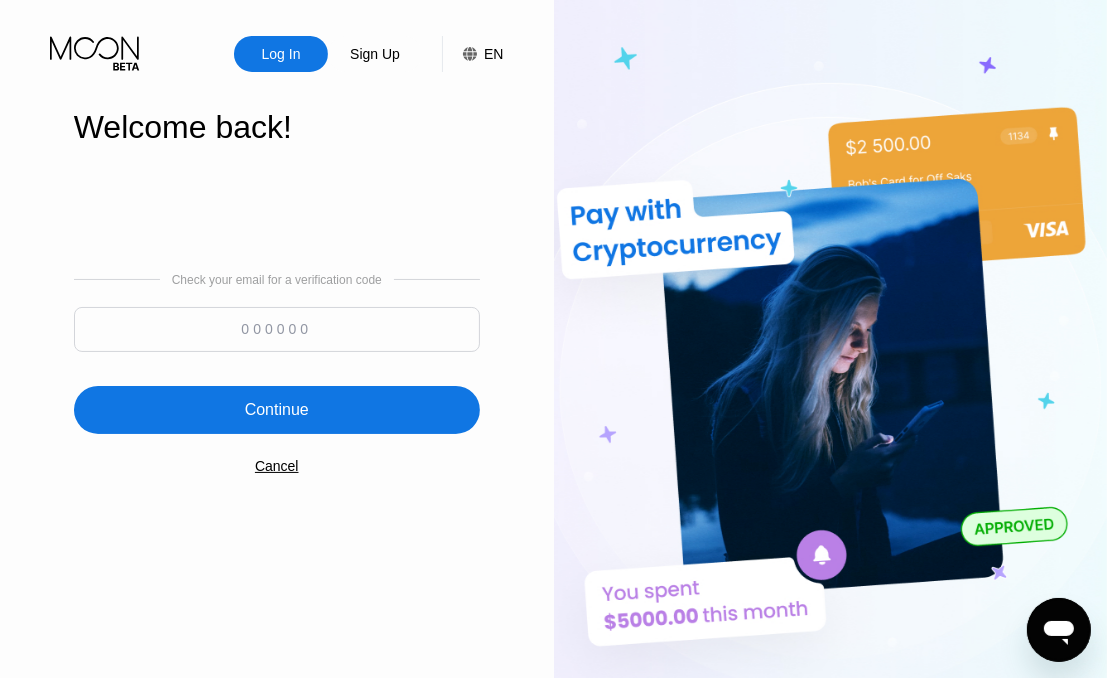 click at bounding box center [277, 329] 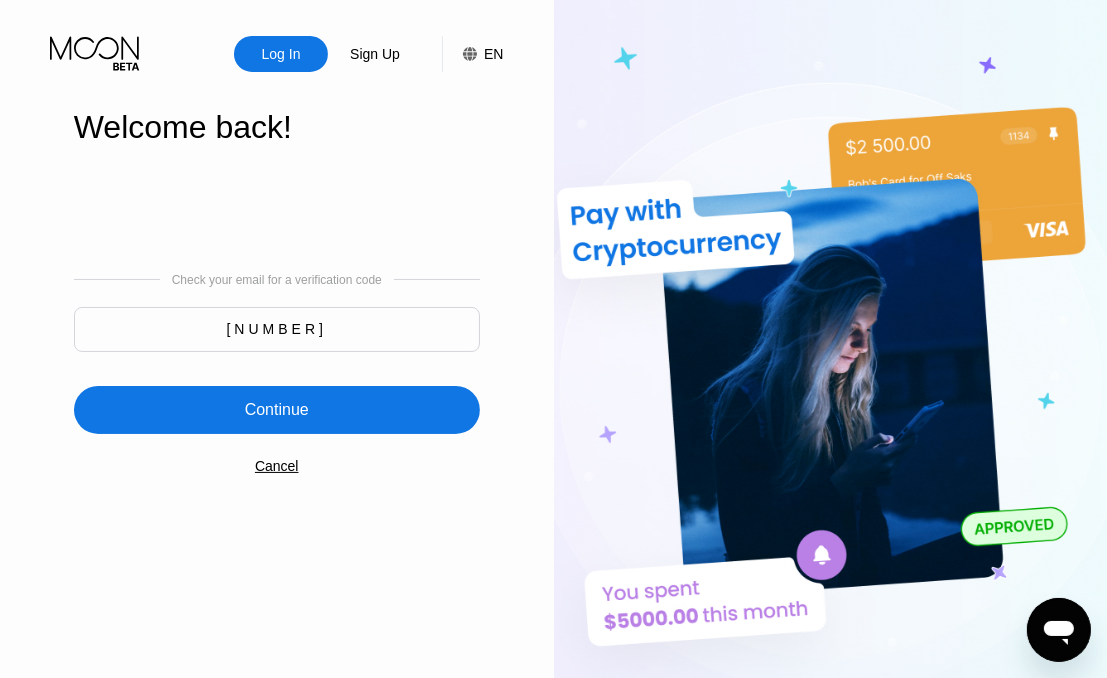 type on "849506" 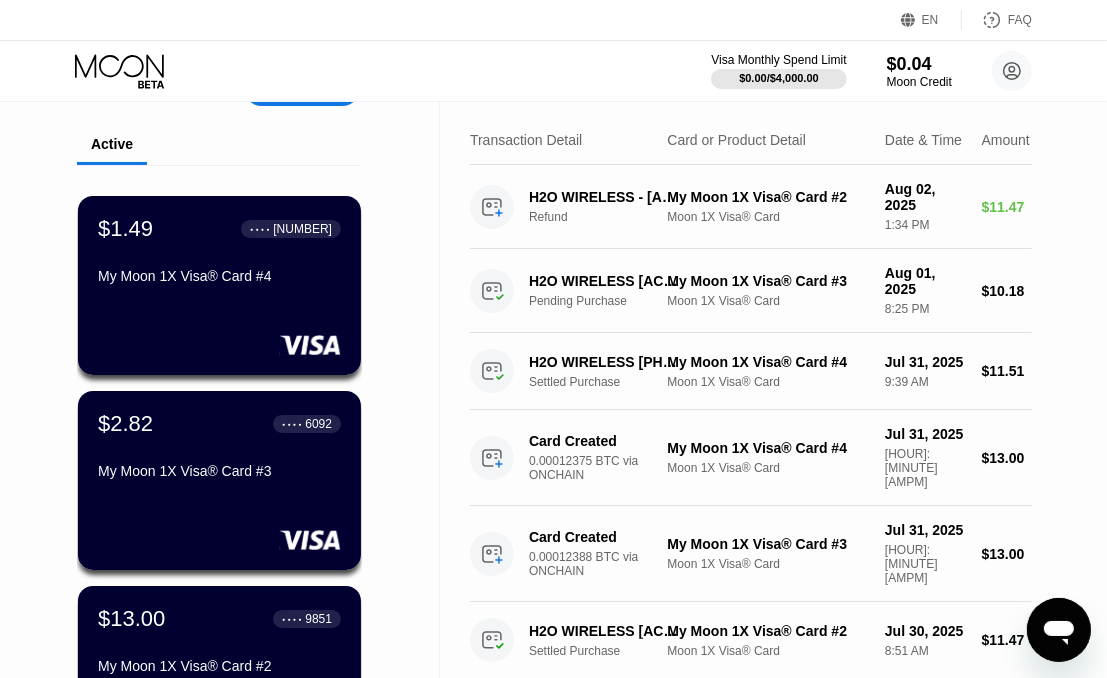 scroll, scrollTop: 188, scrollLeft: 0, axis: vertical 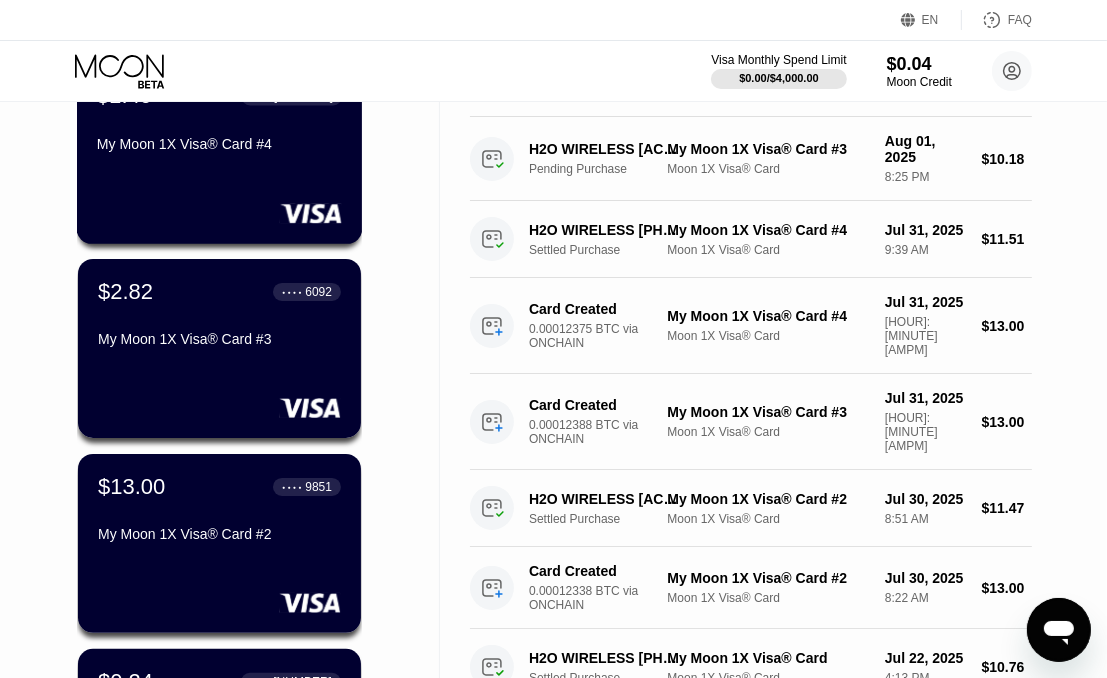 click on "My Moon 1X Visa® Card #4" at bounding box center [219, 148] 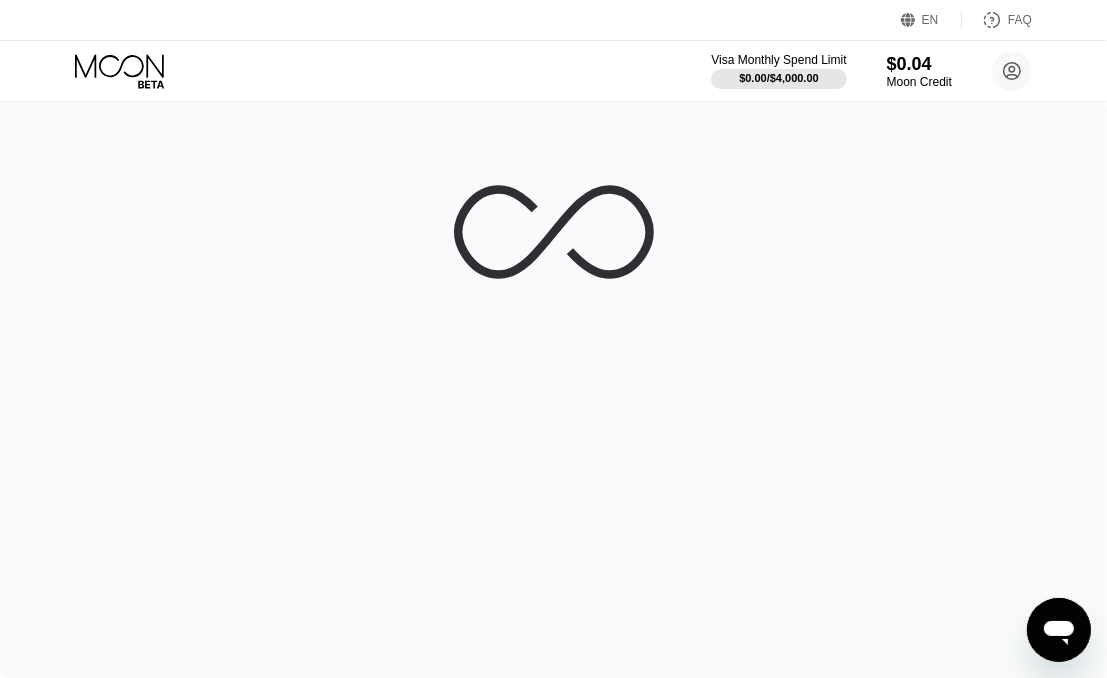 scroll, scrollTop: 0, scrollLeft: 0, axis: both 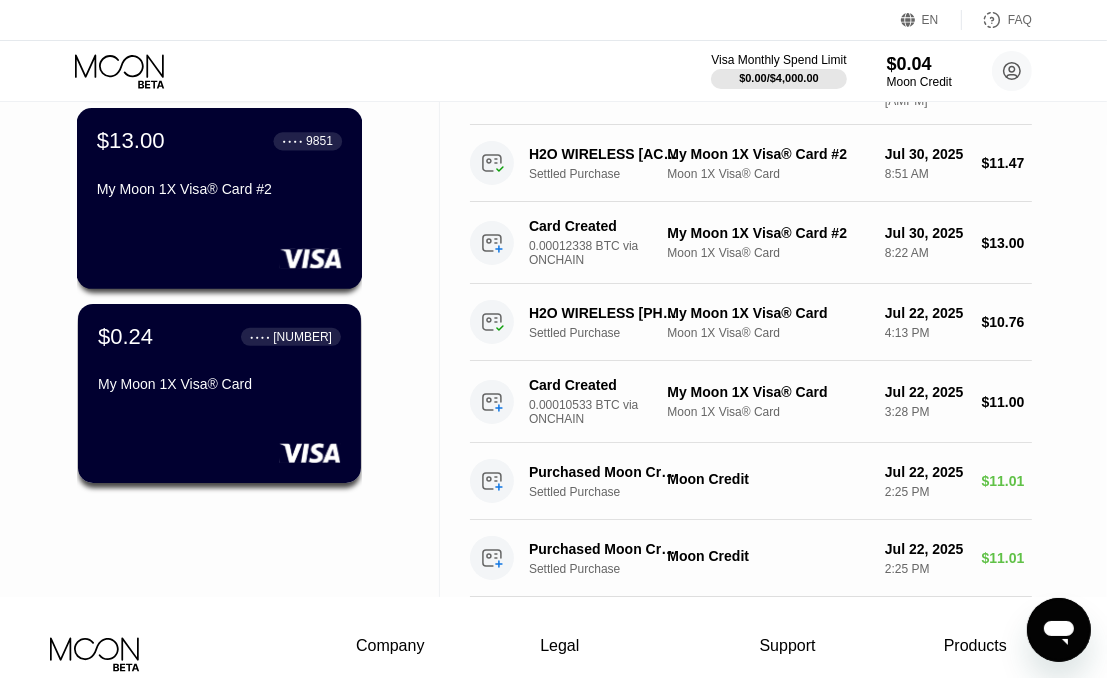 click on "My Moon 1X Visa® Card #2" at bounding box center (219, 189) 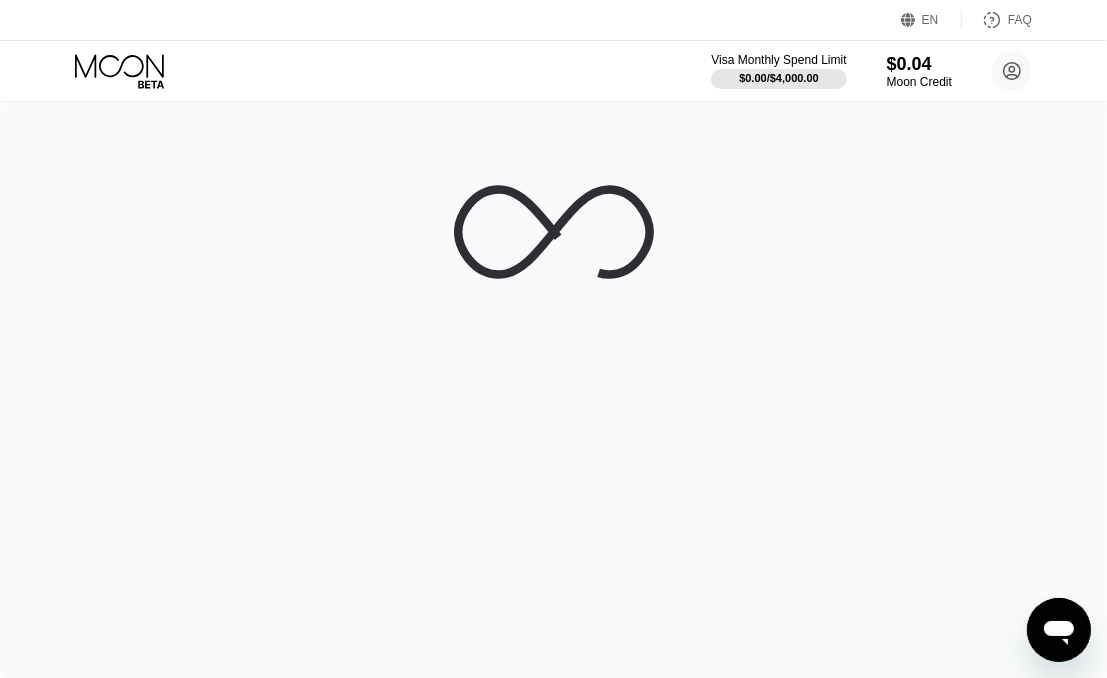 scroll, scrollTop: 0, scrollLeft: 0, axis: both 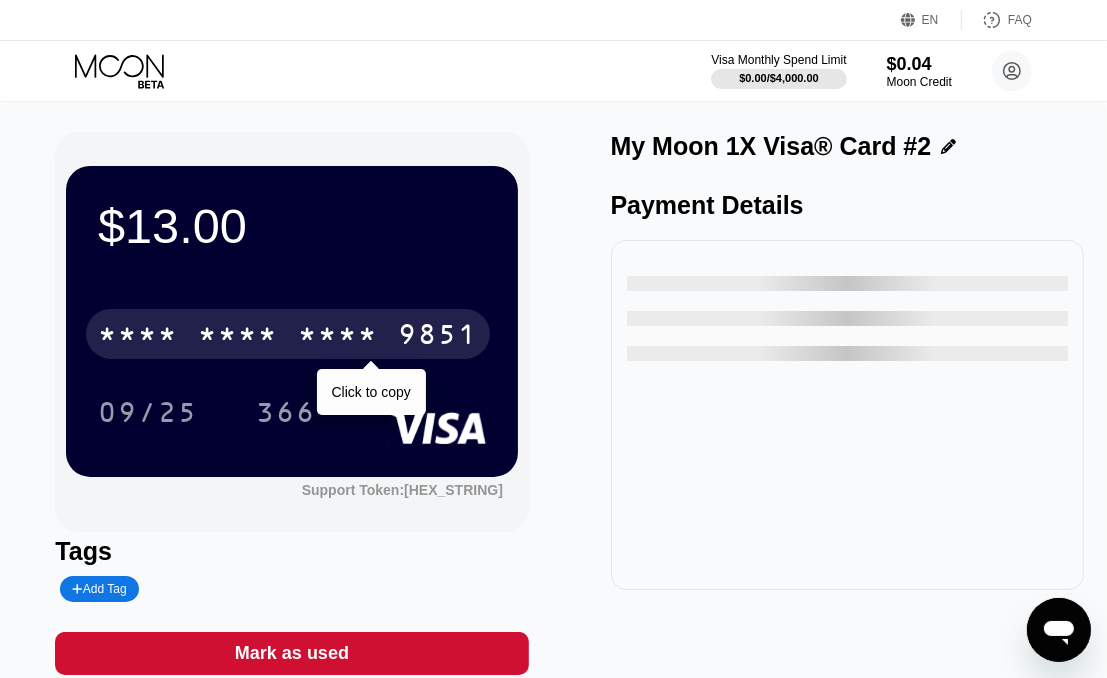 click on "* * * *" at bounding box center [238, 337] 